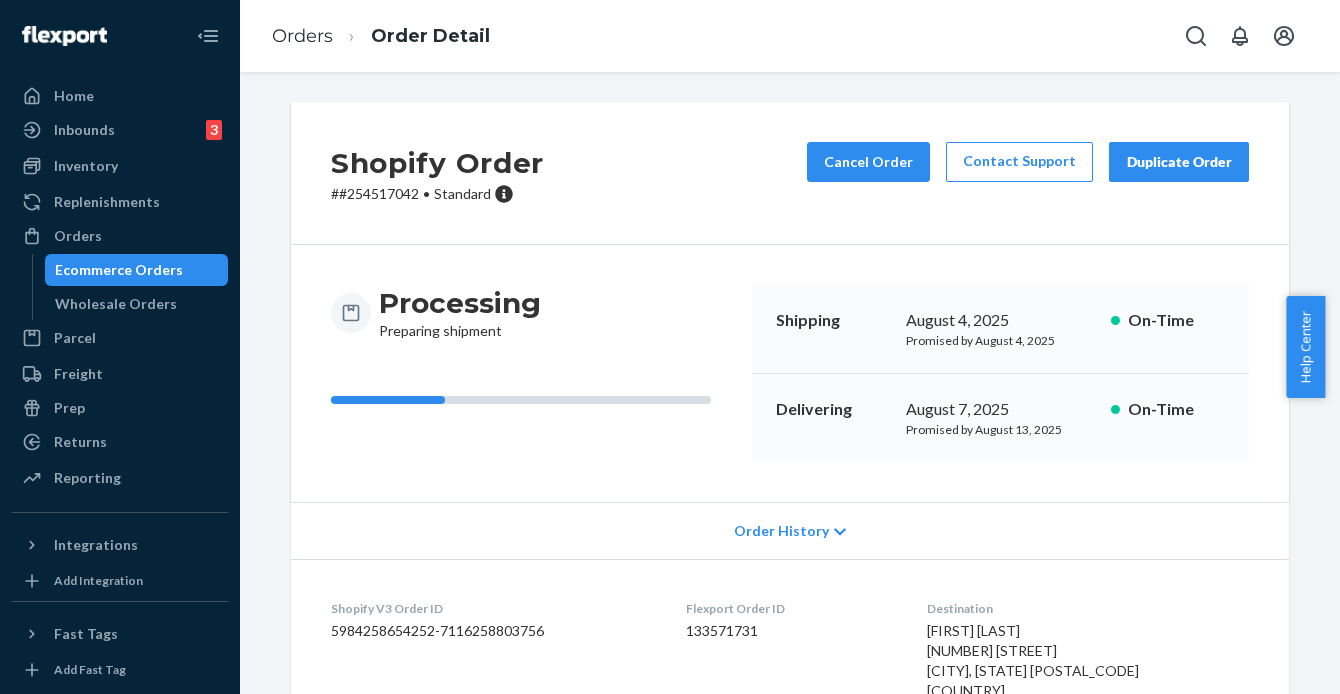 scroll, scrollTop: 0, scrollLeft: 0, axis: both 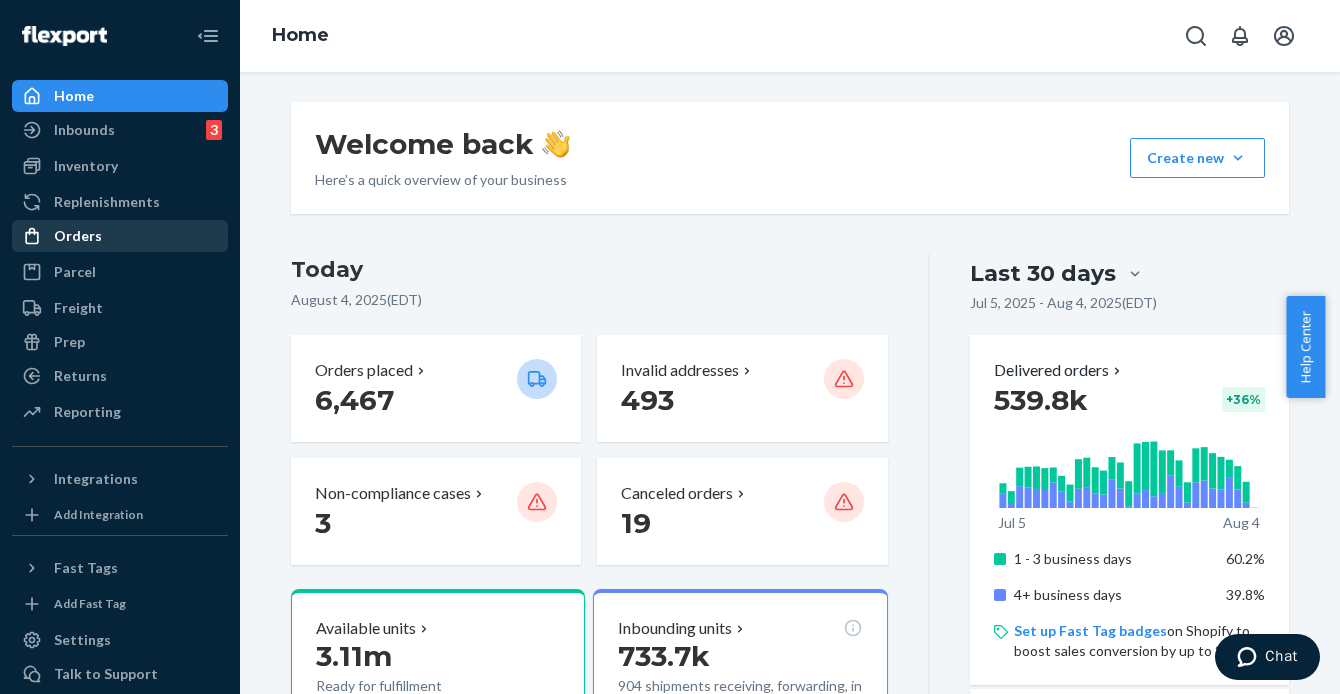 click on "Orders" at bounding box center [78, 236] 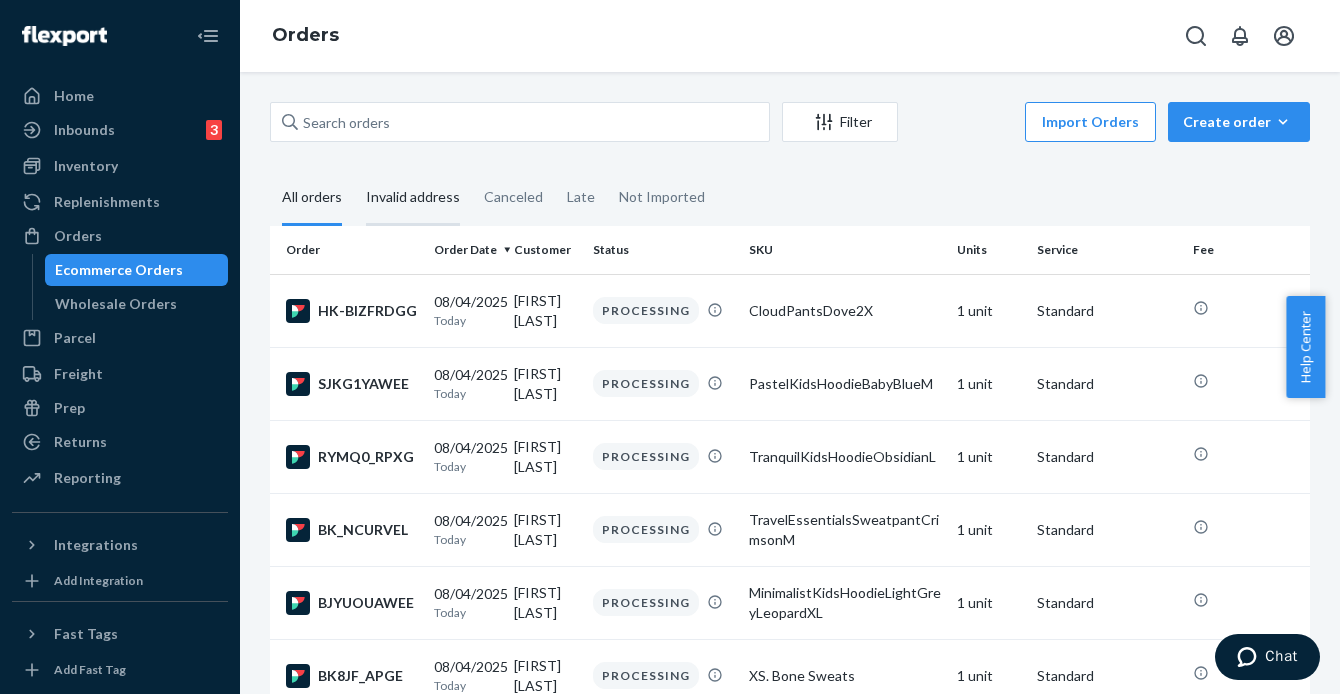 click on "Invalid address" at bounding box center [413, 198] 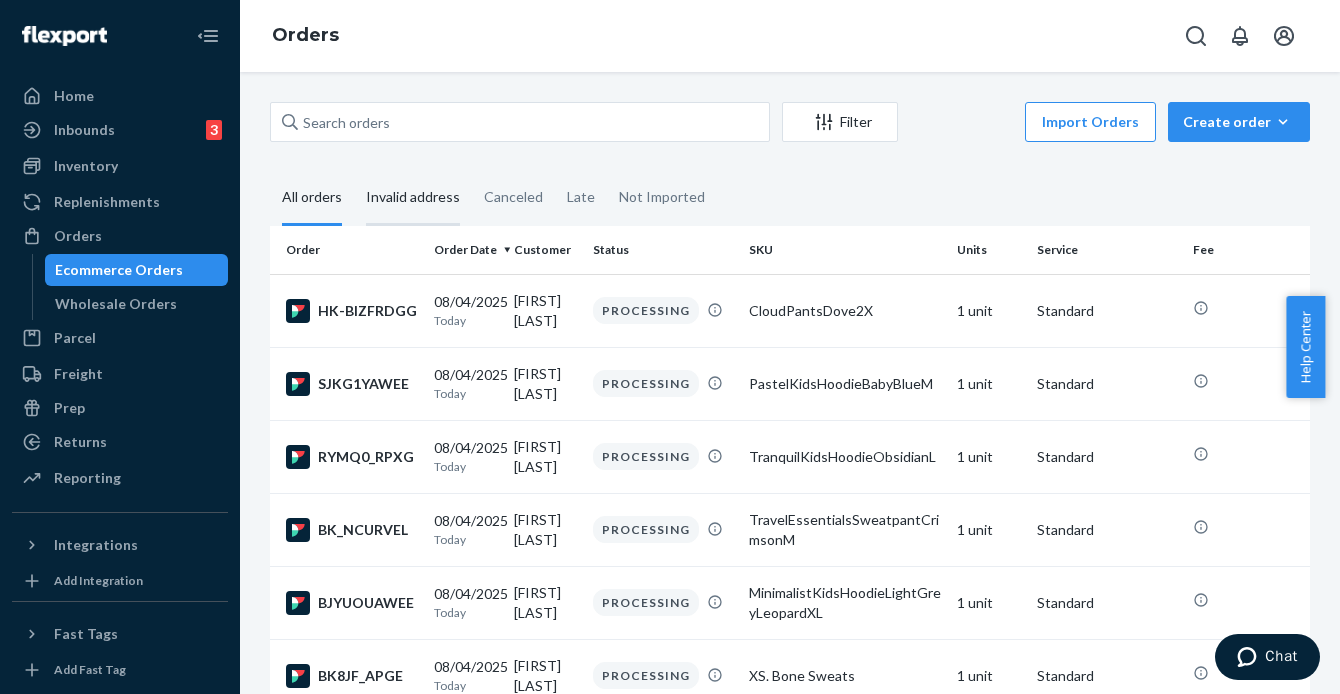 click on "Invalid address" at bounding box center (354, 171) 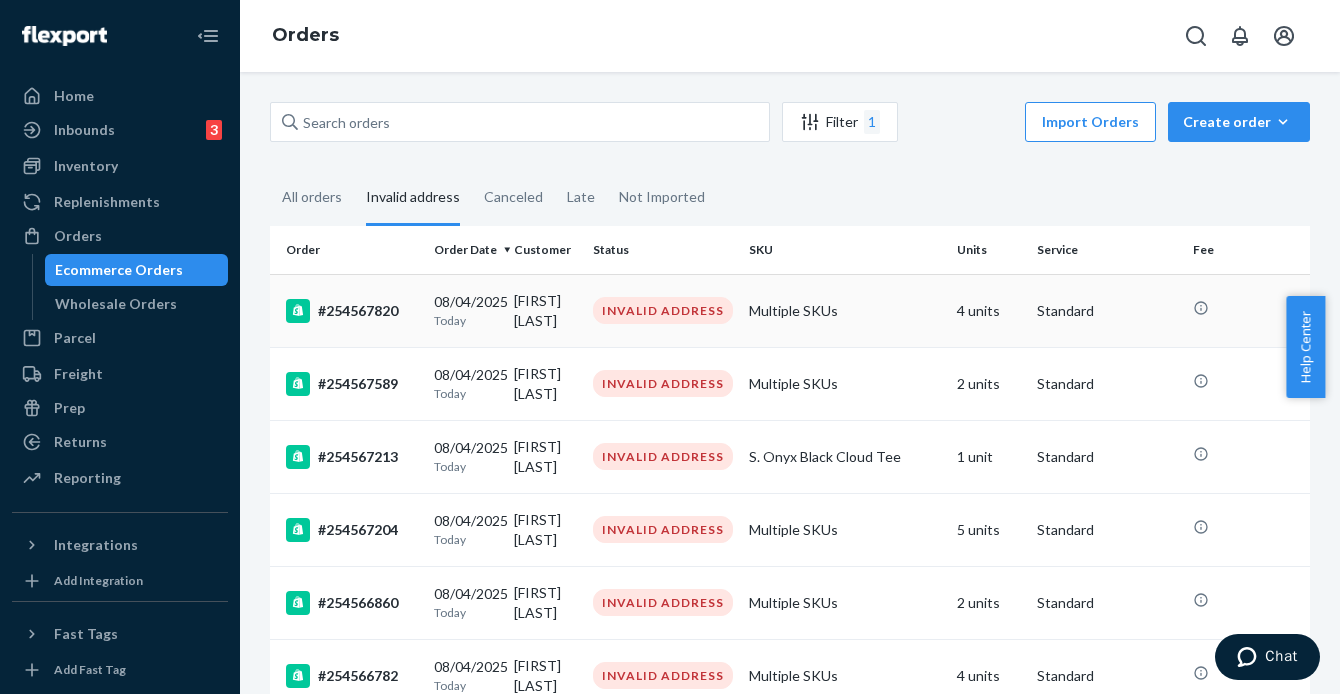 click on "#254567820" at bounding box center [352, 311] 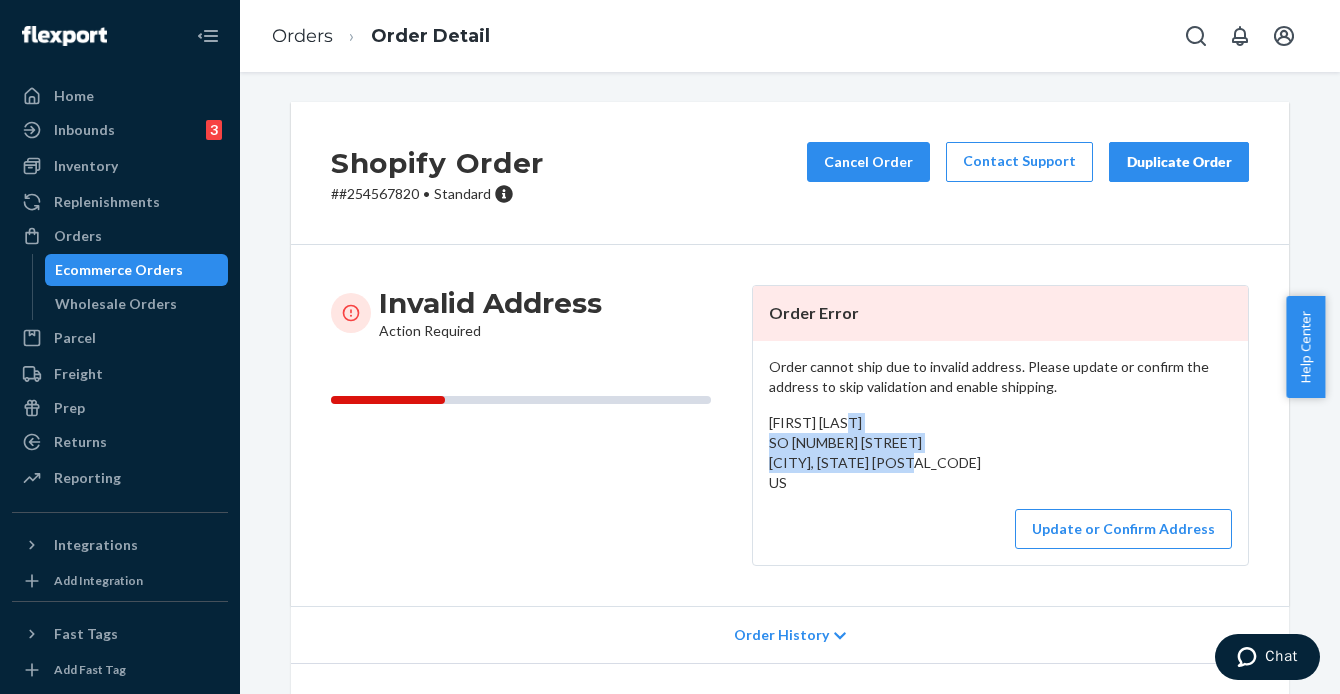 drag, startPoint x: 762, startPoint y: 443, endPoint x: 794, endPoint y: 483, distance: 51.224995 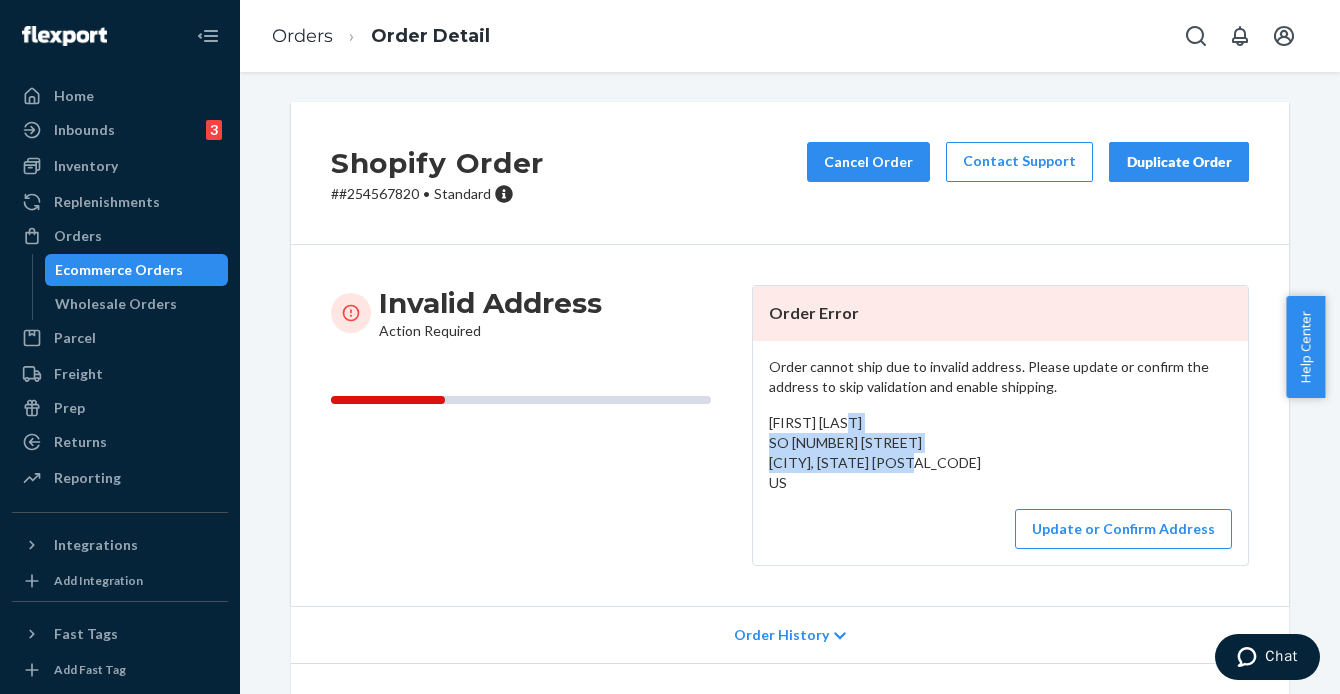 copy on "SO [NUMBER] [STREET]
[CITY], [STATE] [POSTAL_CODE]
US" 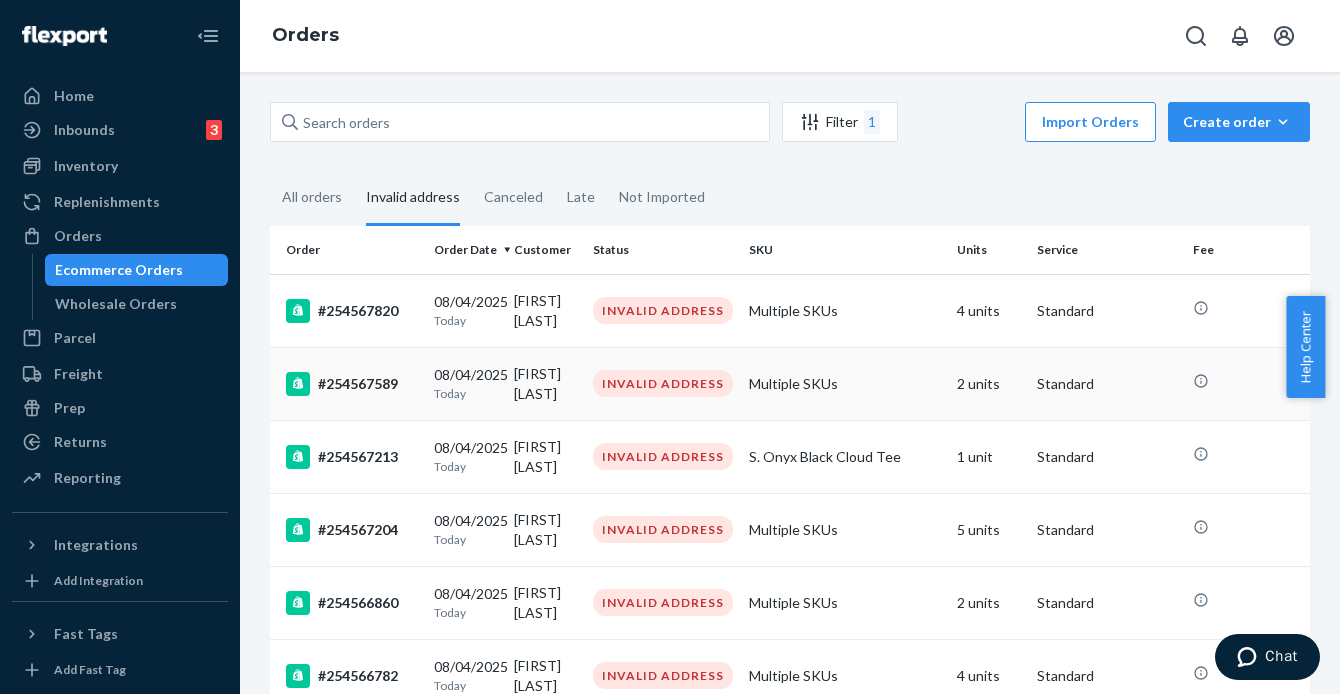click on "#254567589" at bounding box center (352, 384) 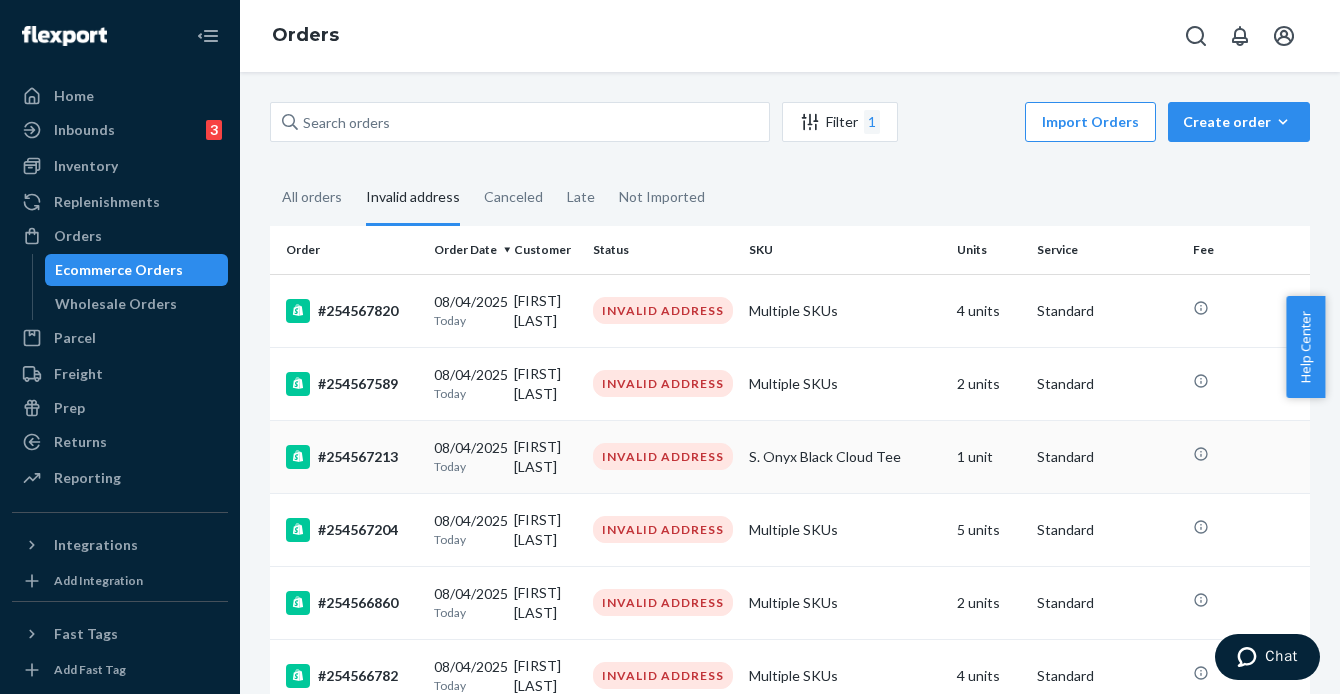 click on "#254567213" at bounding box center [348, 456] 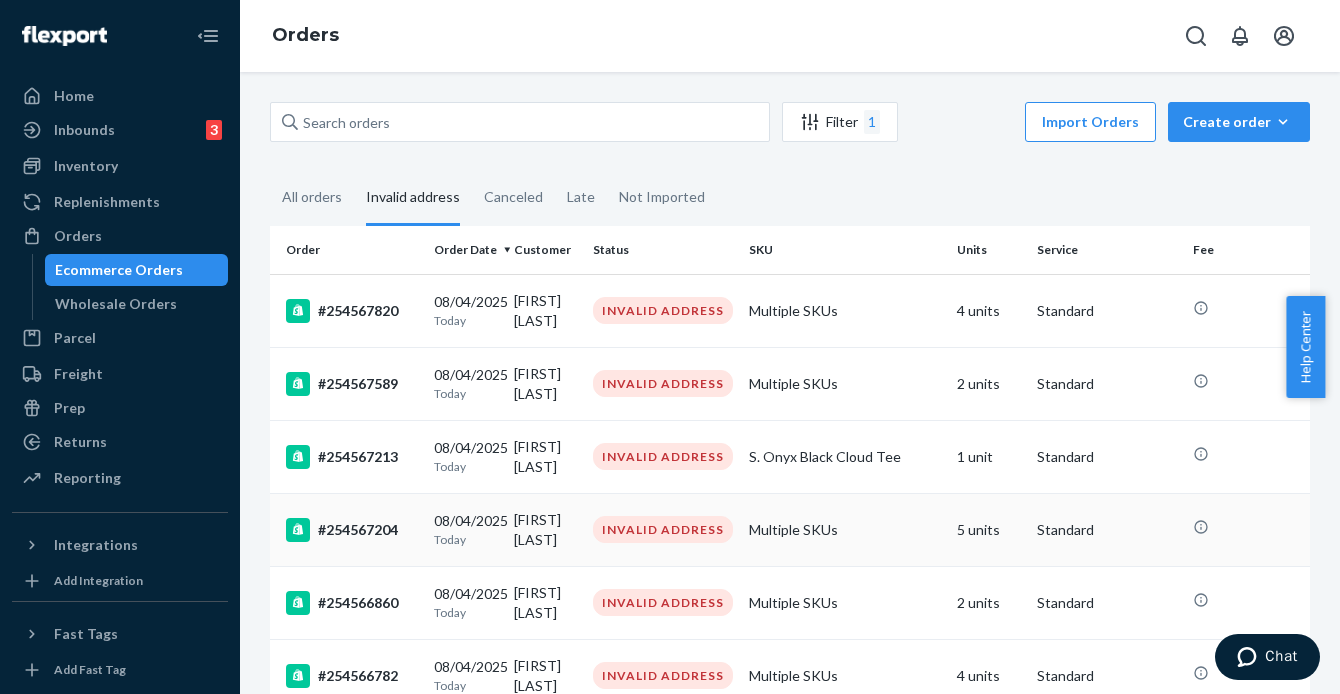 click on "#254567204" at bounding box center (352, 530) 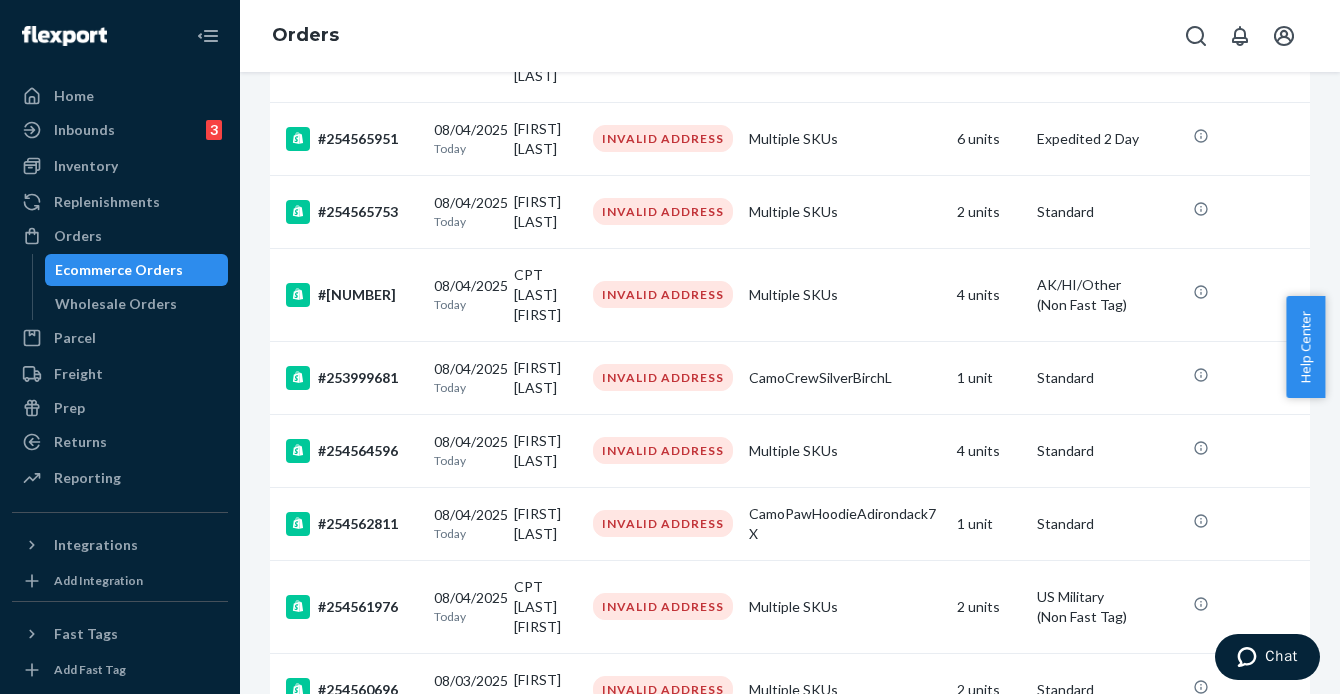 scroll, scrollTop: 850, scrollLeft: 0, axis: vertical 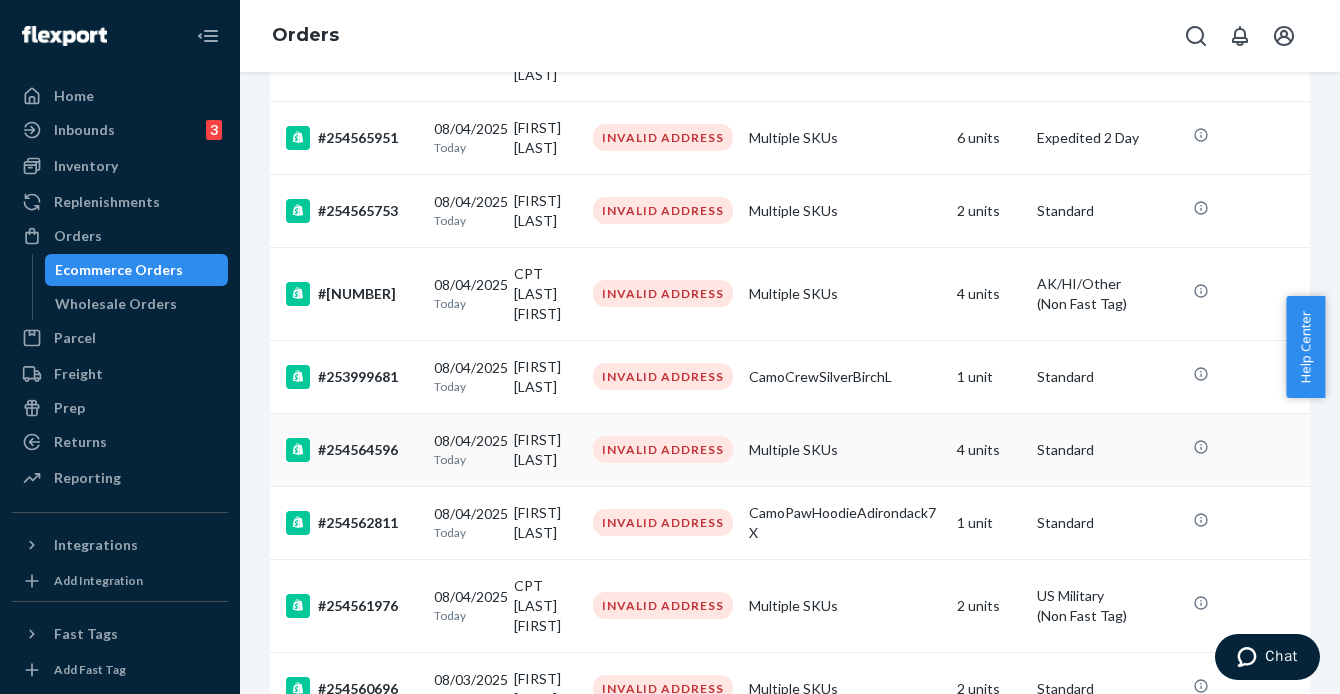 click on "#254564596" at bounding box center [352, 450] 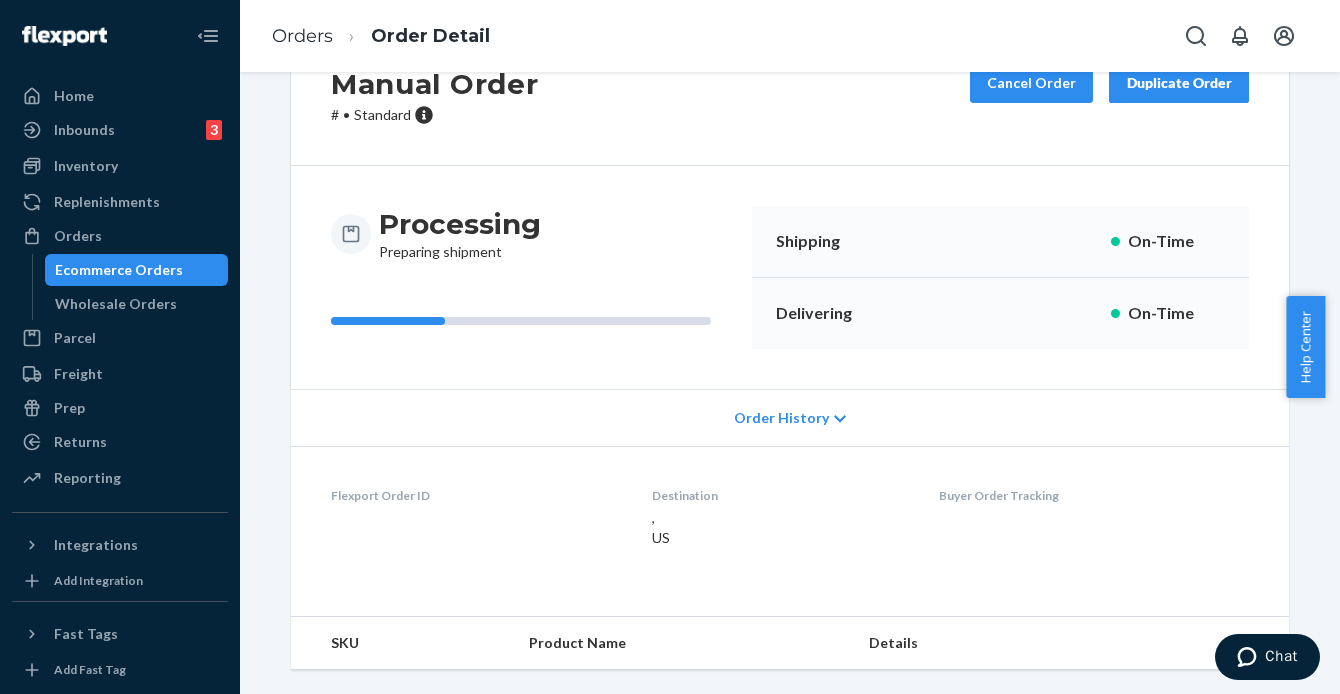scroll, scrollTop: 0, scrollLeft: 0, axis: both 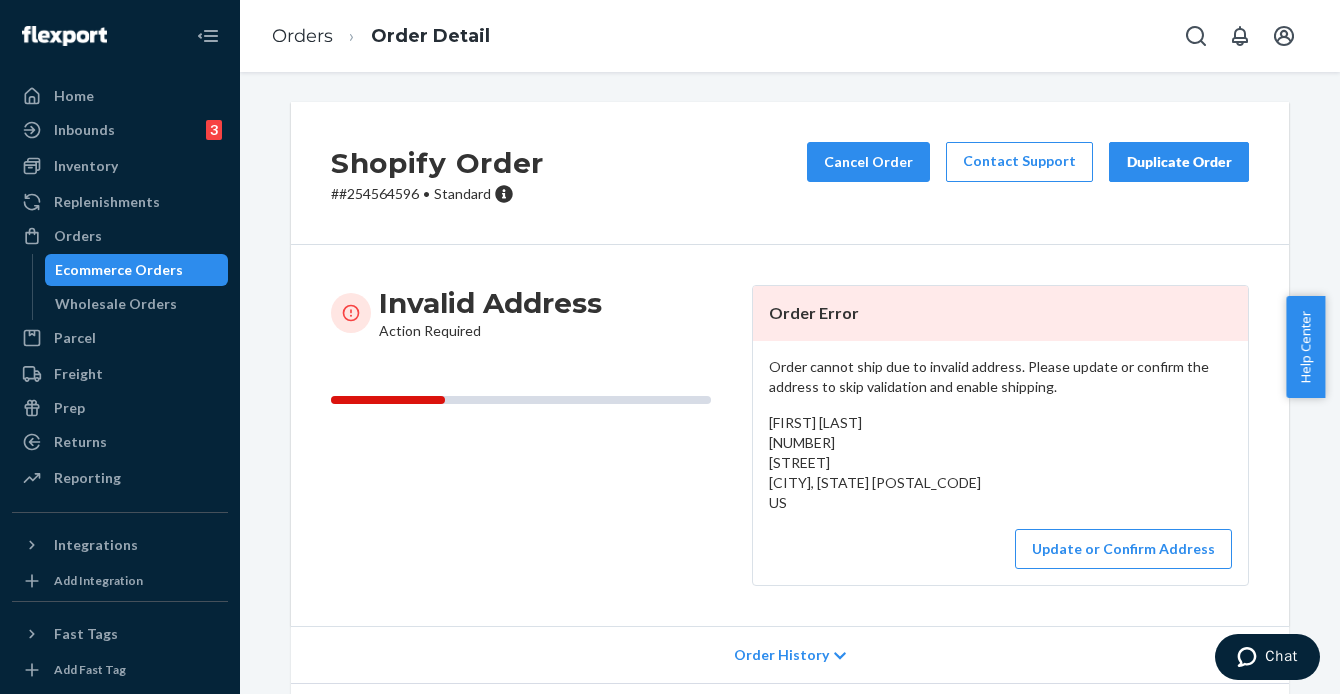 click on "# [NUMBER] • Standard" at bounding box center [437, 194] 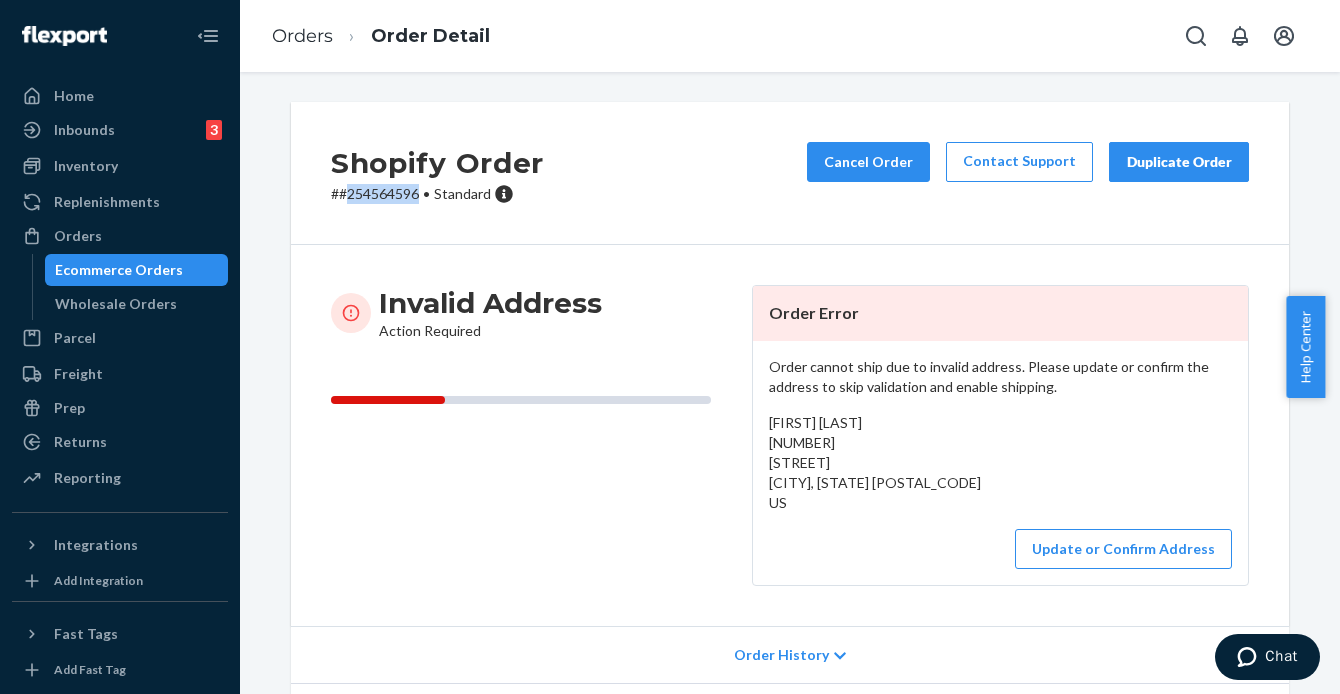 click on "# [NUMBER] • Standard" at bounding box center [437, 194] 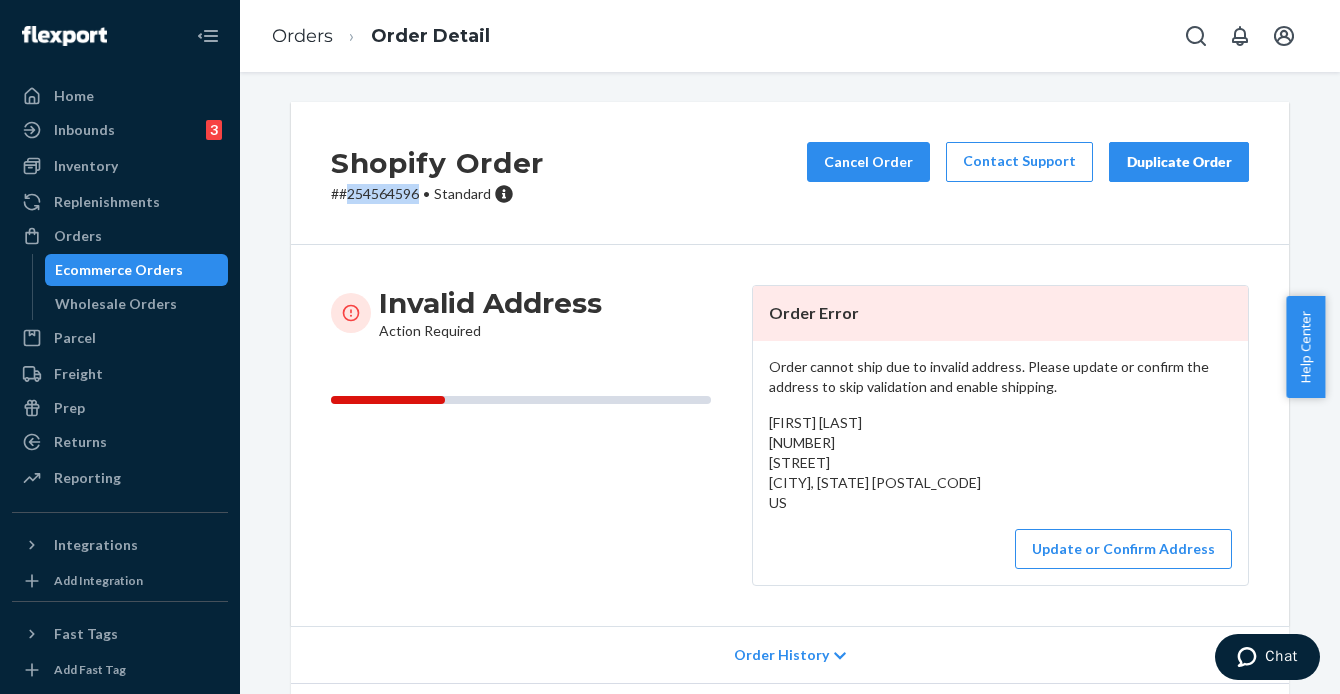copy on "[NUMBER]" 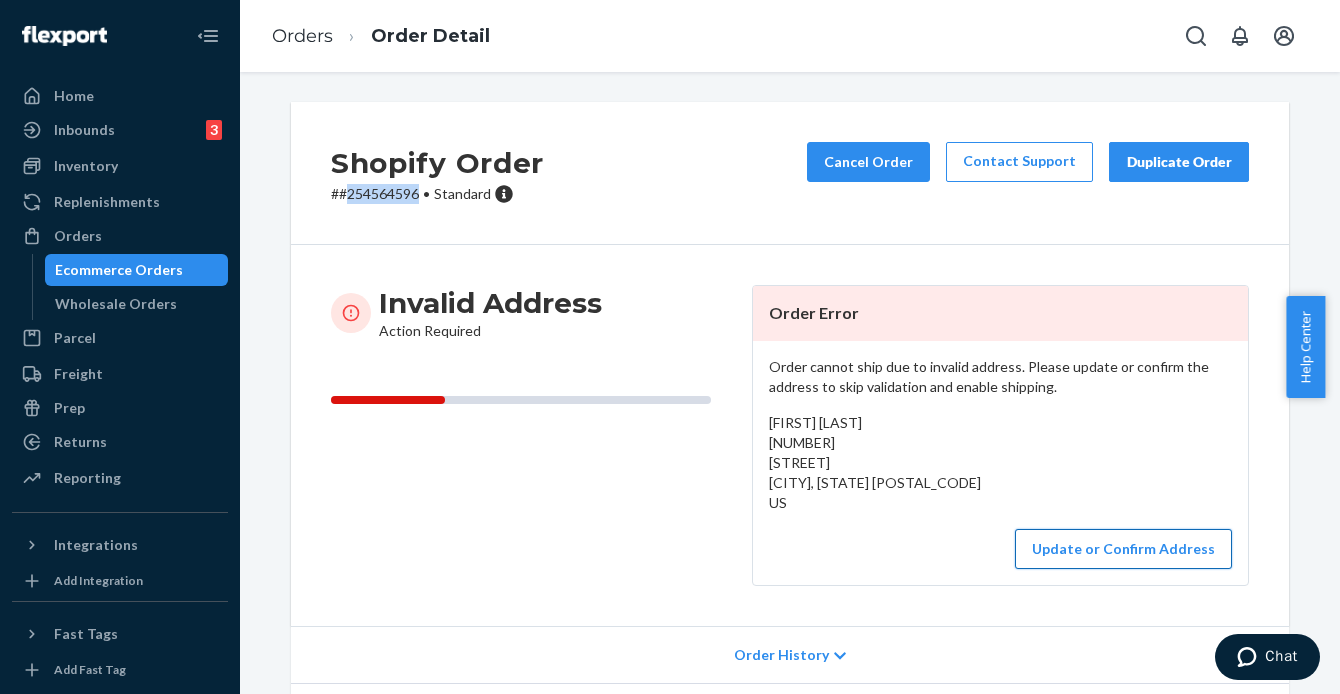 click on "Update or Confirm Address" at bounding box center [1123, 549] 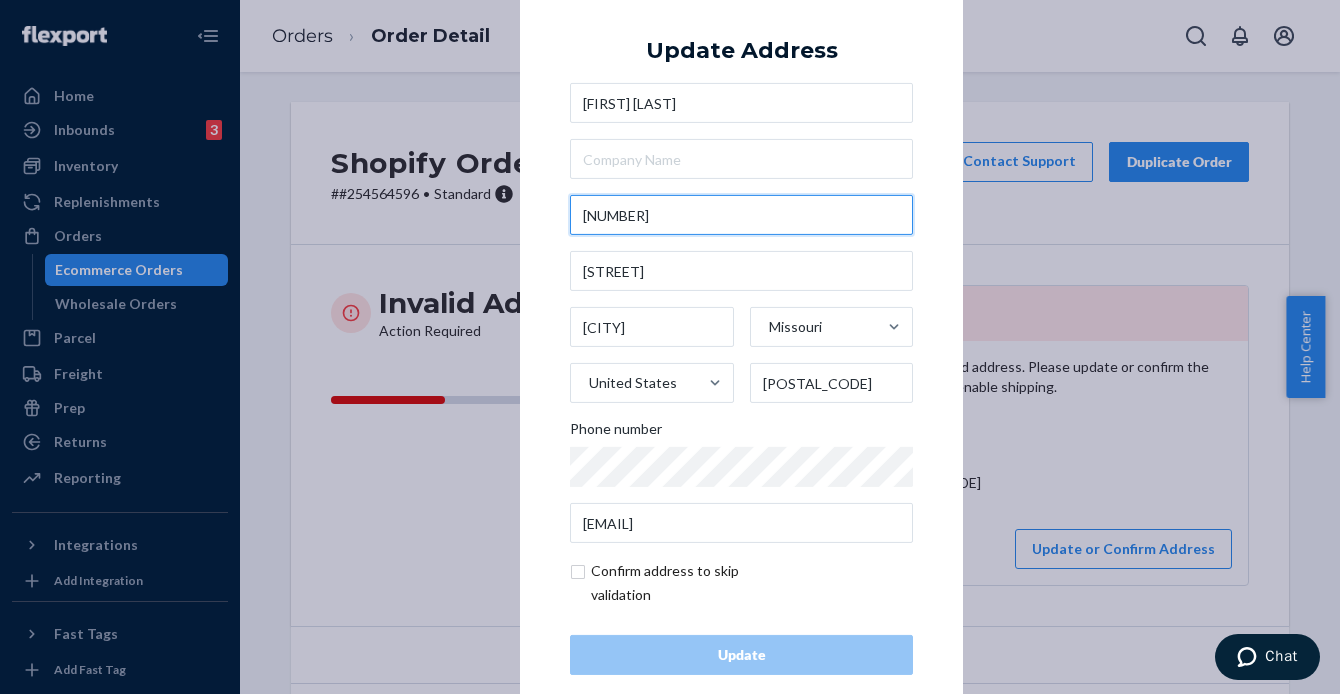 click on "[NUMBER]" at bounding box center (741, 215) 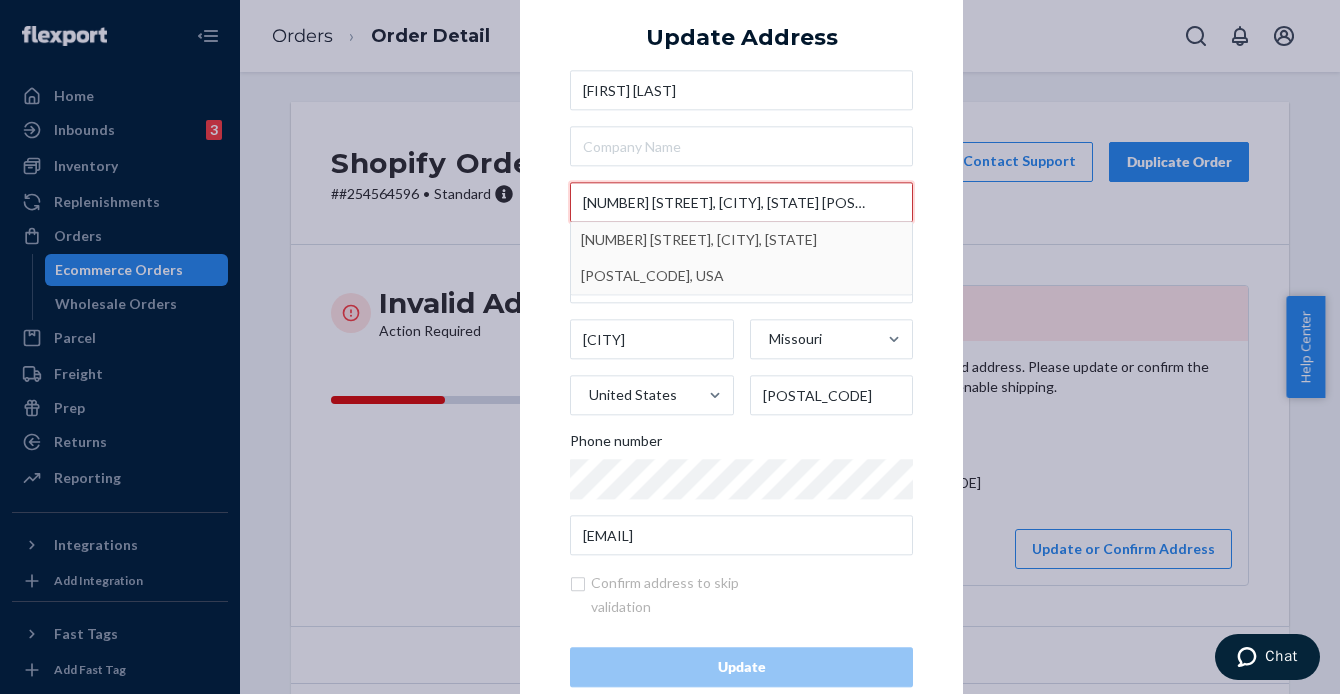 type on "[NUMBER] [STREET], [CITY], [STATE] [POSTAL_CODE]" 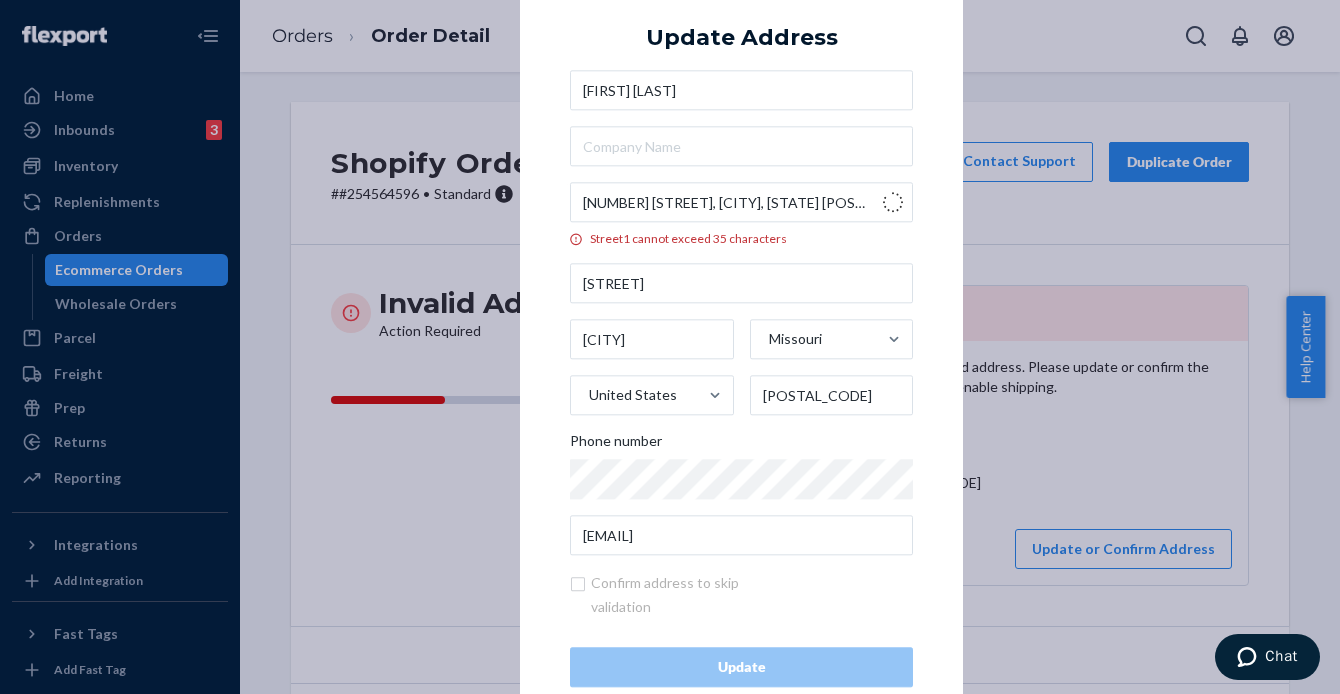 type 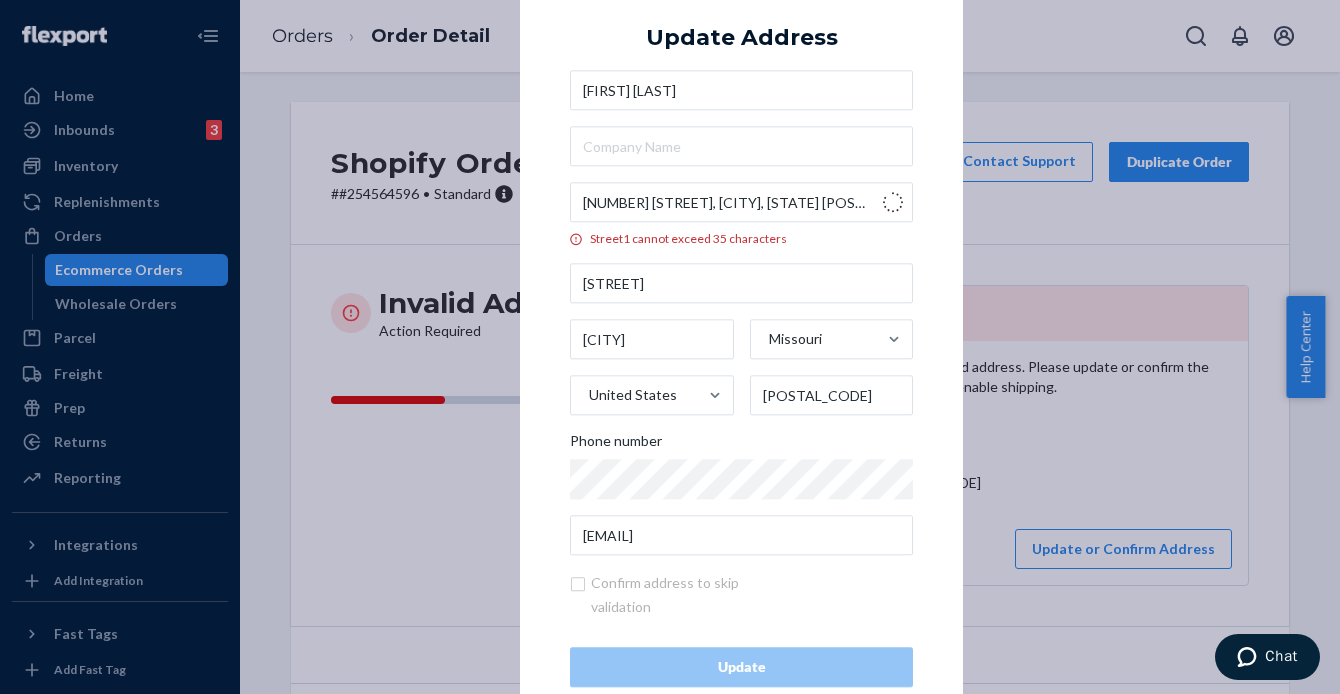 type on "[CITY]" 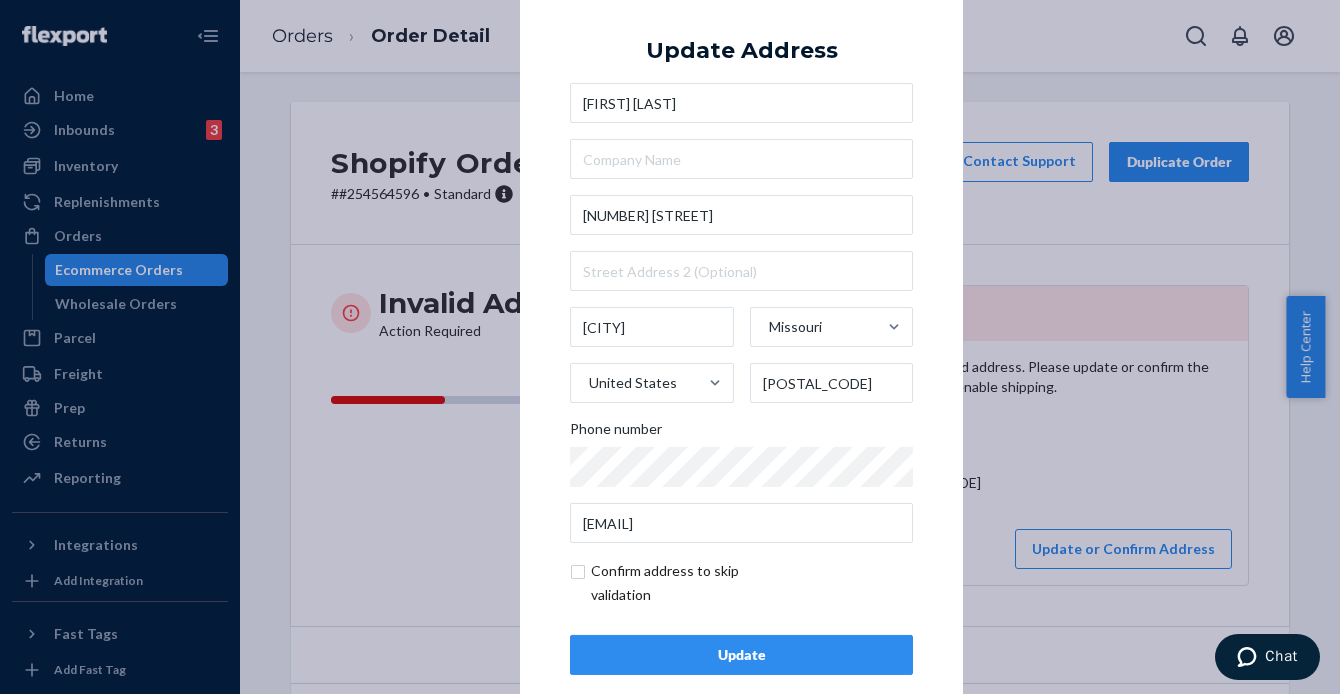 click on "Update" at bounding box center (741, 655) 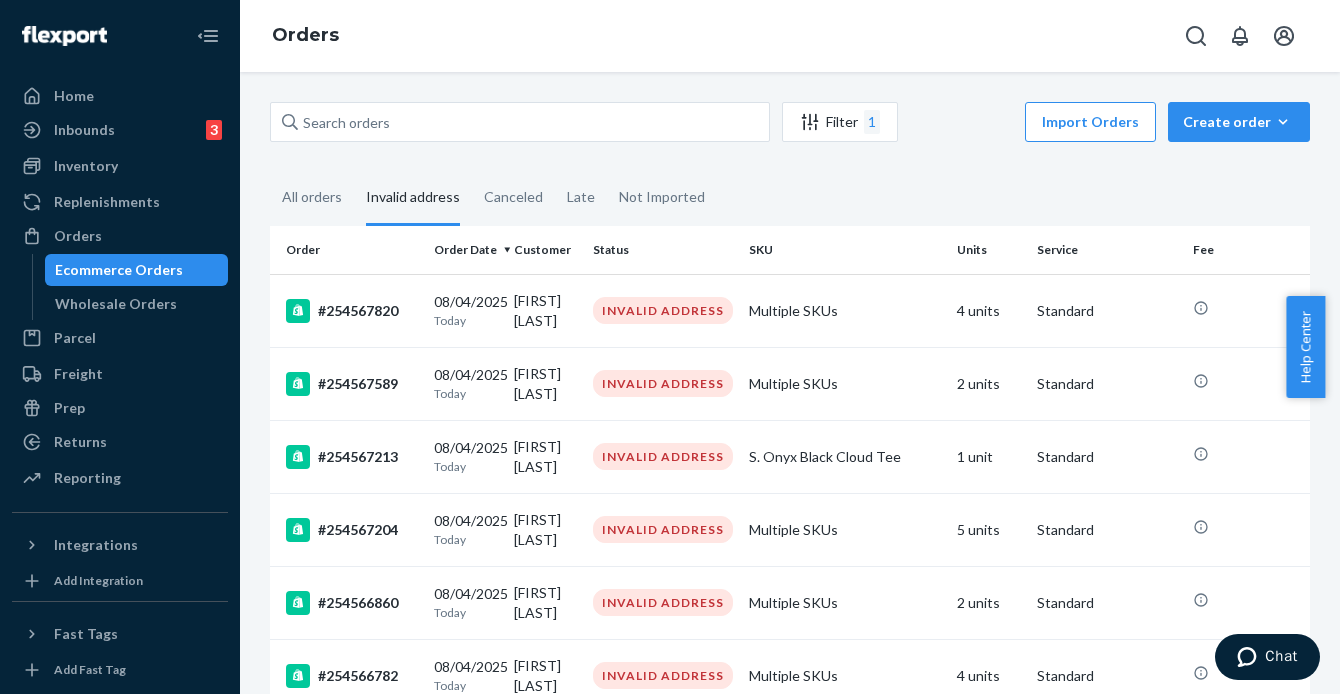 click on "Invalid address" at bounding box center (413, 198) 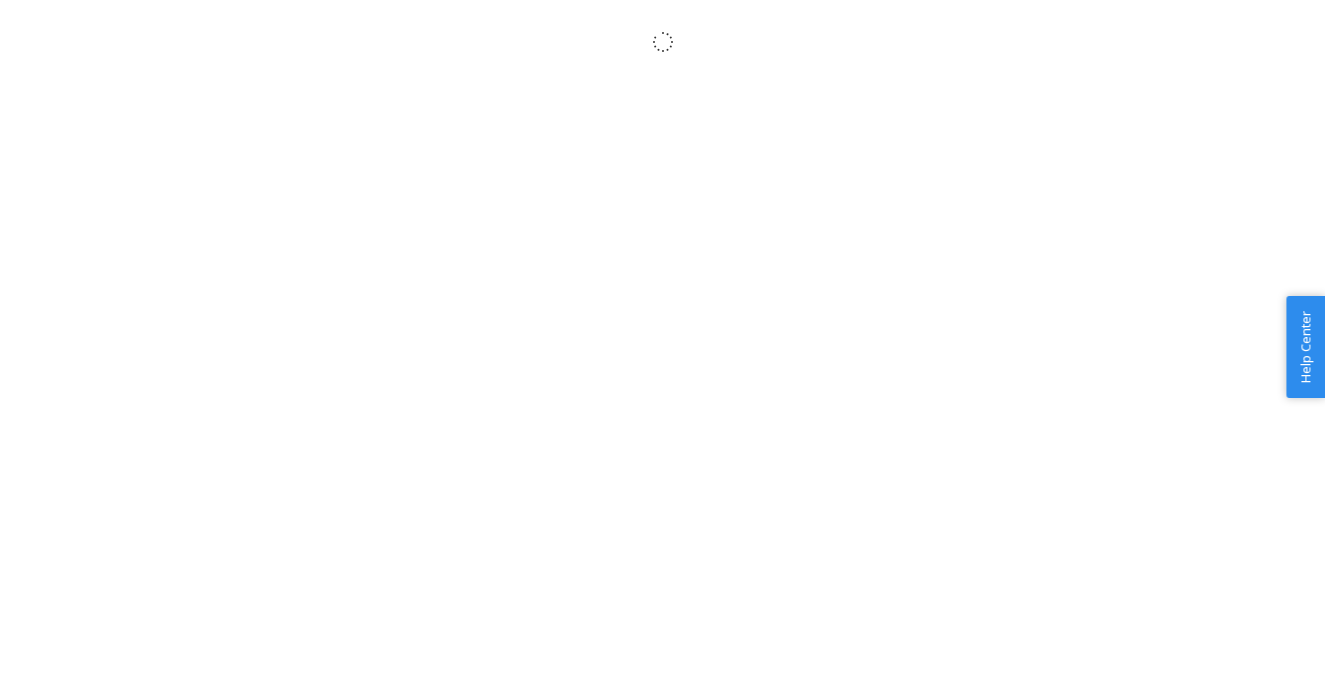 scroll, scrollTop: 0, scrollLeft: 0, axis: both 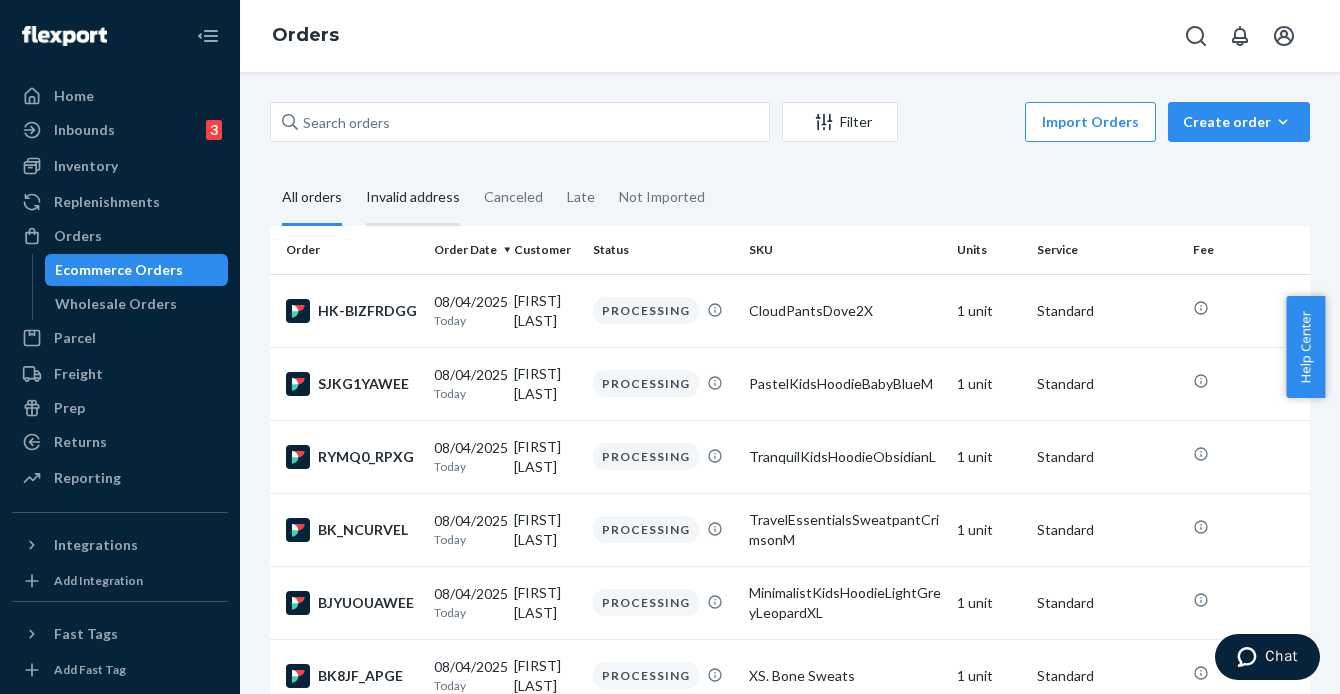 click on "Invalid address" at bounding box center (413, 198) 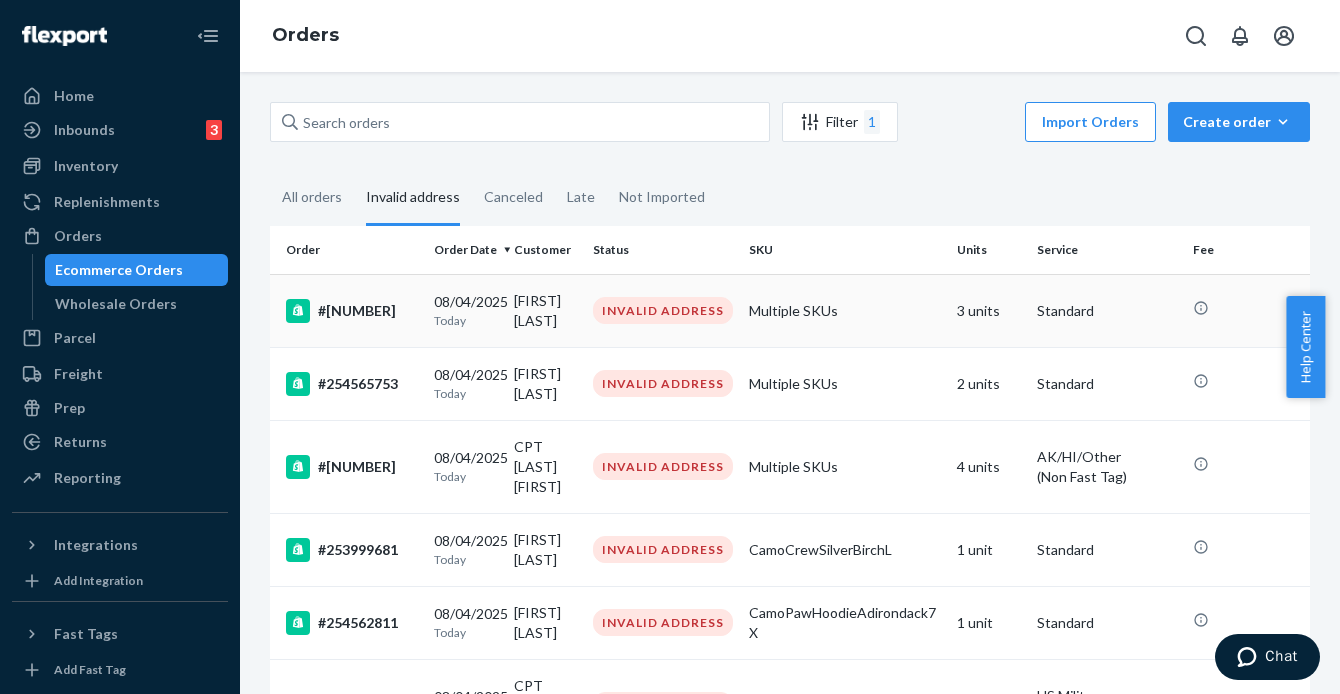 click on "#254568539" at bounding box center [352, 311] 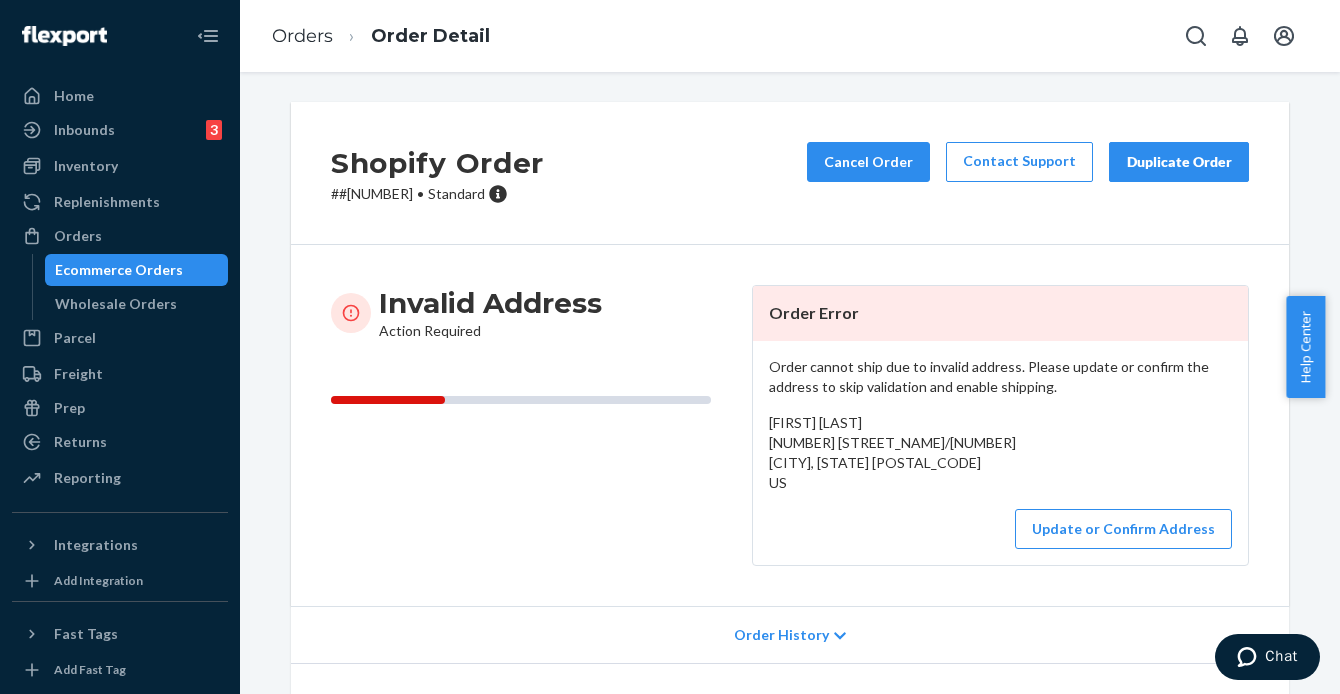 click on "# #254568539 • Standard" at bounding box center (437, 194) 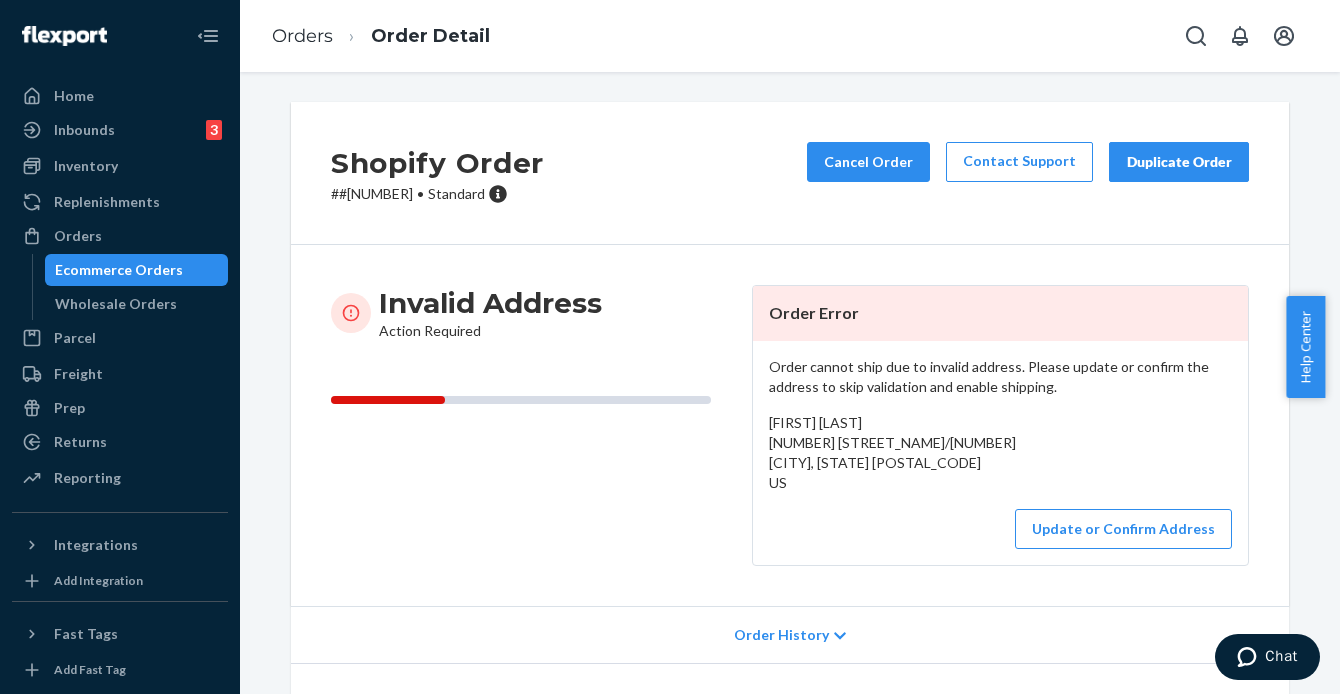 copy on "254568539" 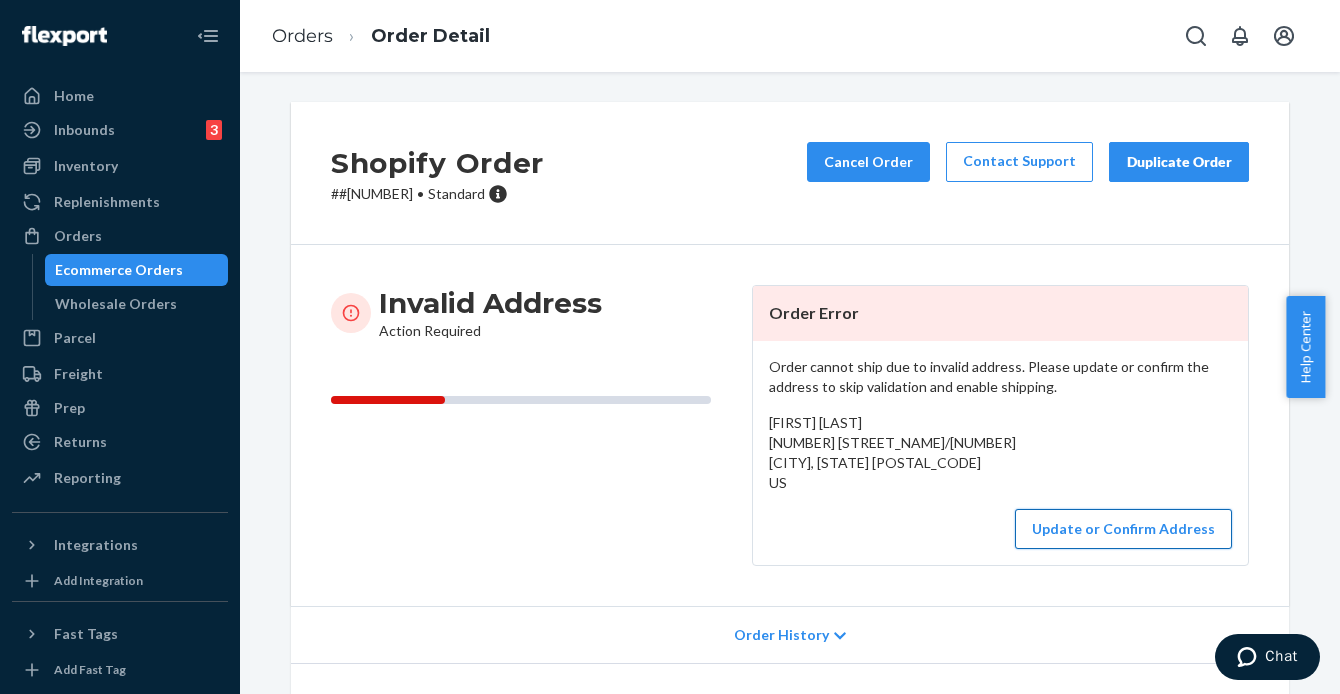 click on "Update or Confirm Address" at bounding box center (1123, 529) 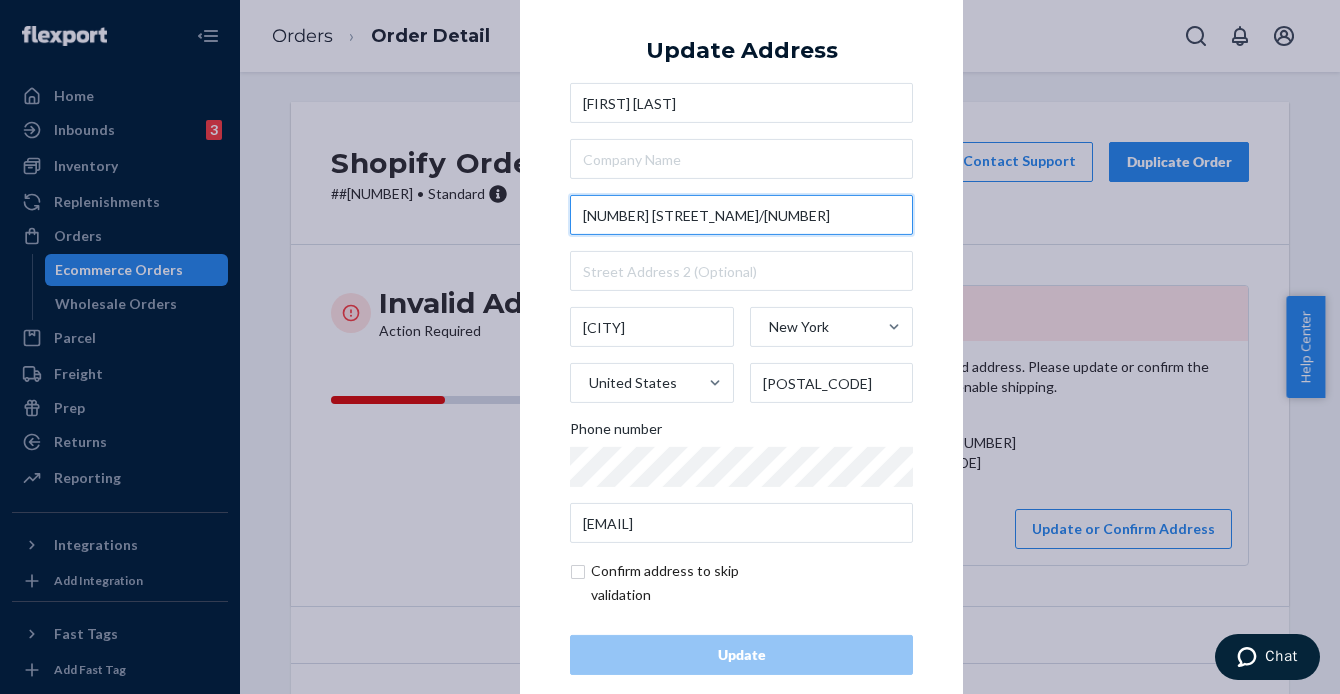 click on "1148count22/353" at bounding box center (741, 215) 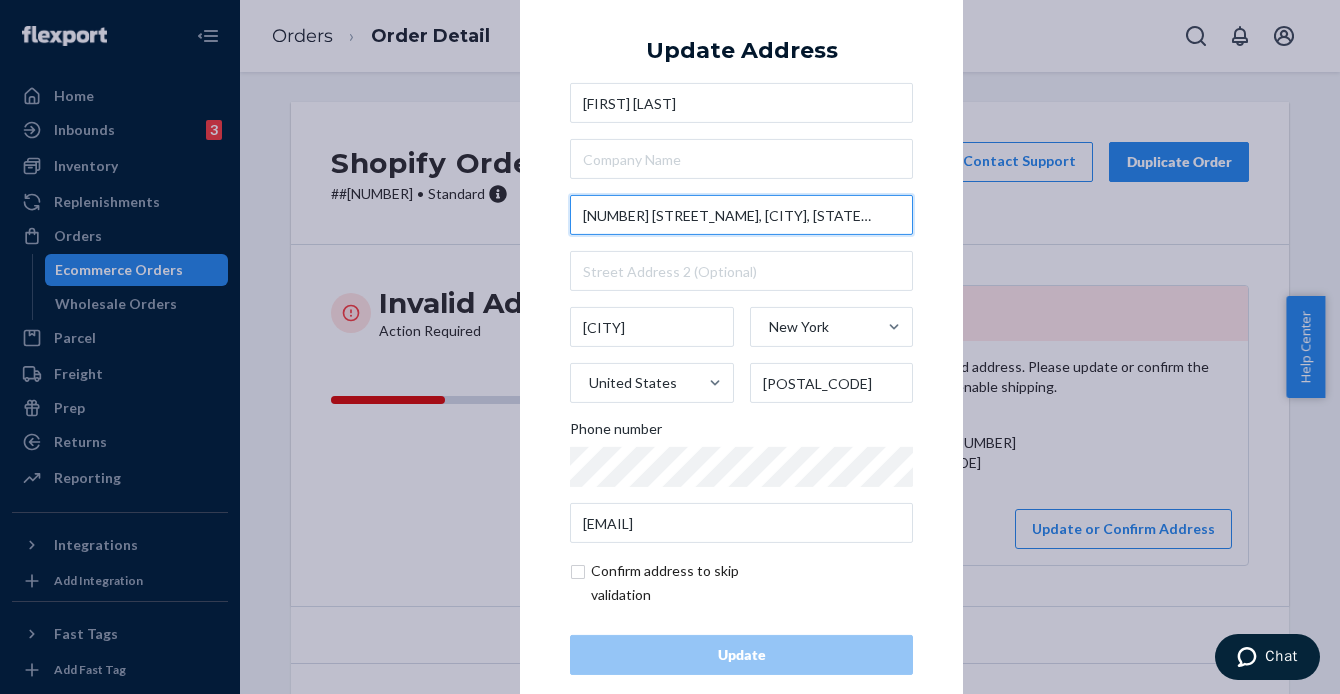 scroll, scrollTop: 0, scrollLeft: 7, axis: horizontal 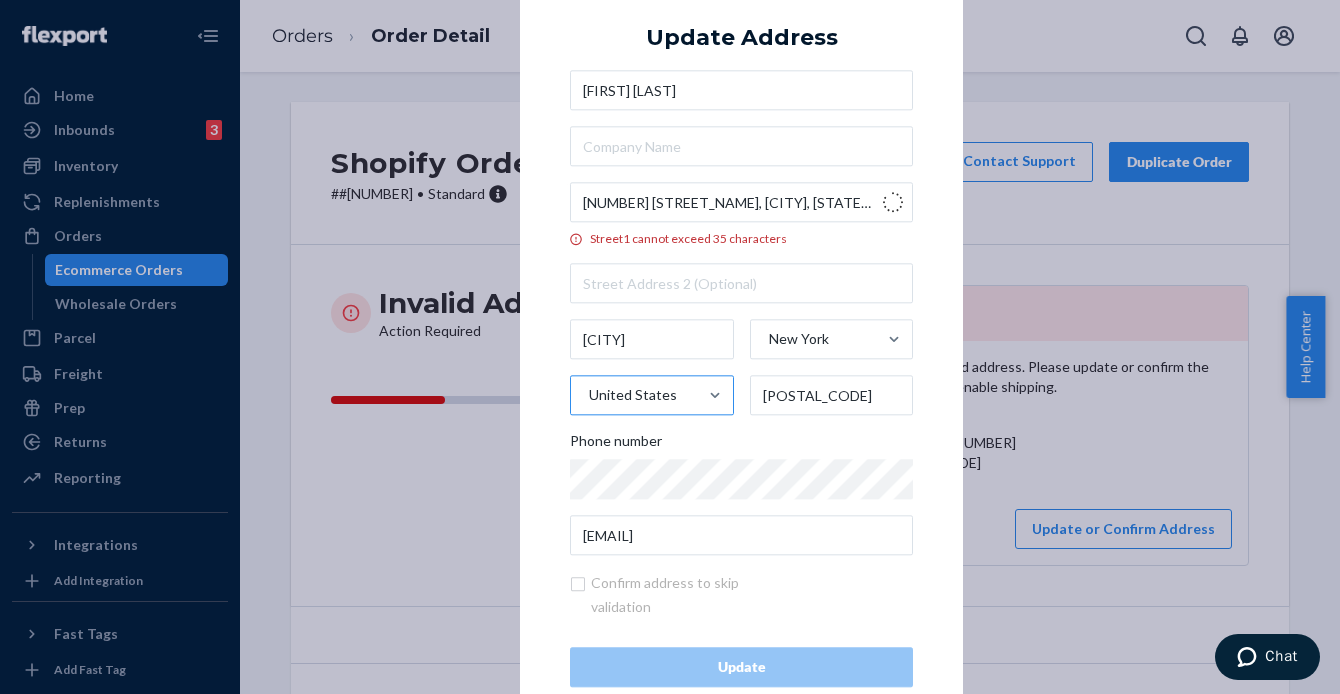 type on "1148 County Rte 22" 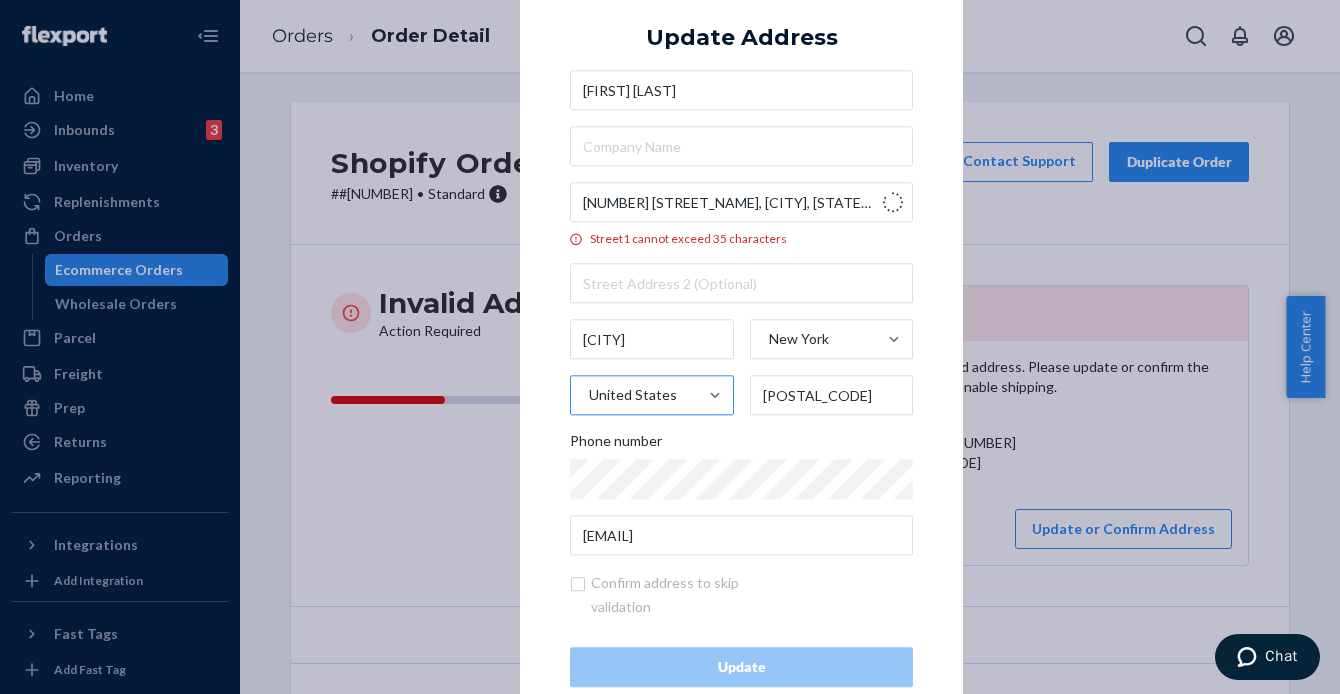 type on "Bangor" 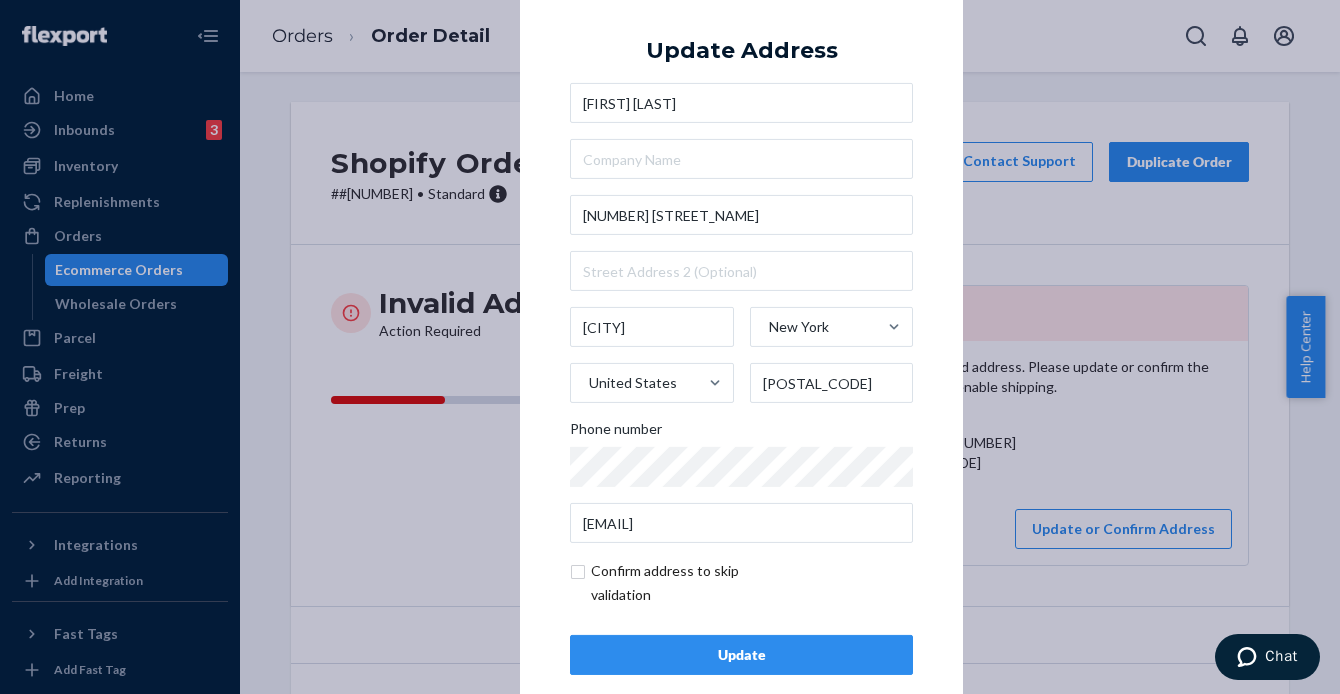 click on "Update" at bounding box center (741, 655) 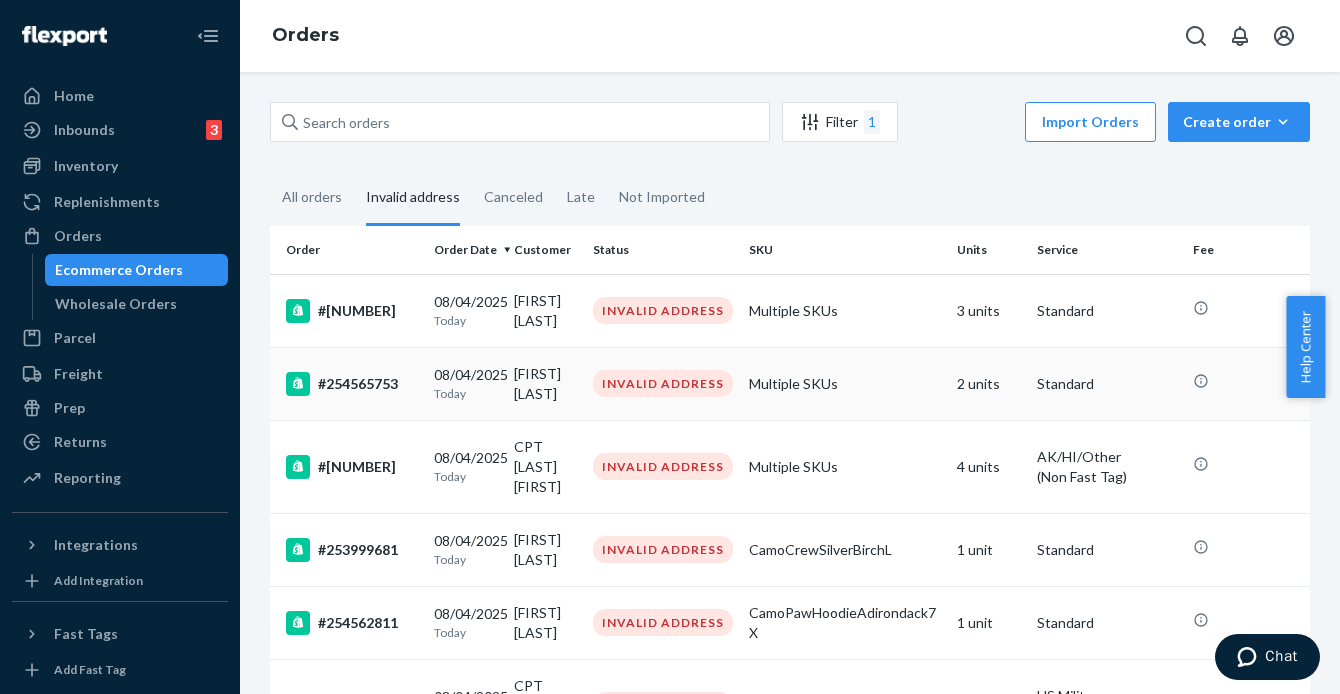 click on "#254565753" at bounding box center [352, 384] 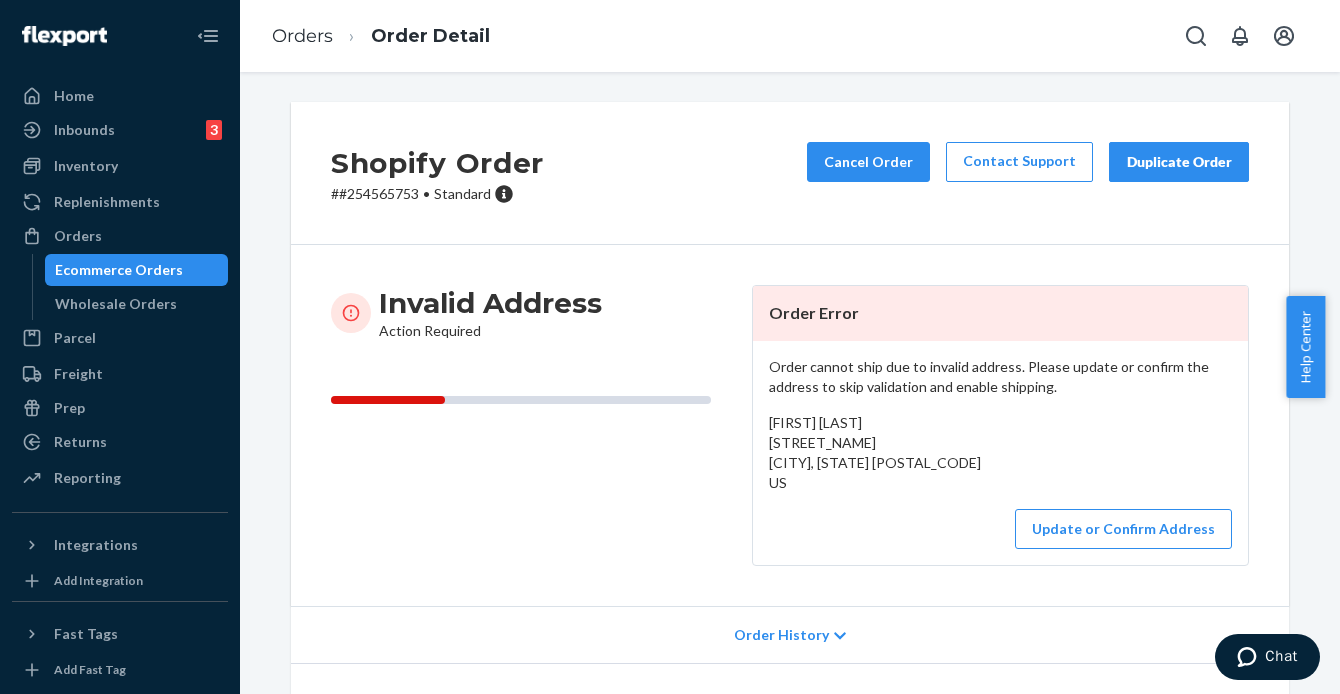 click on "# #254565753 • Standard" at bounding box center [437, 194] 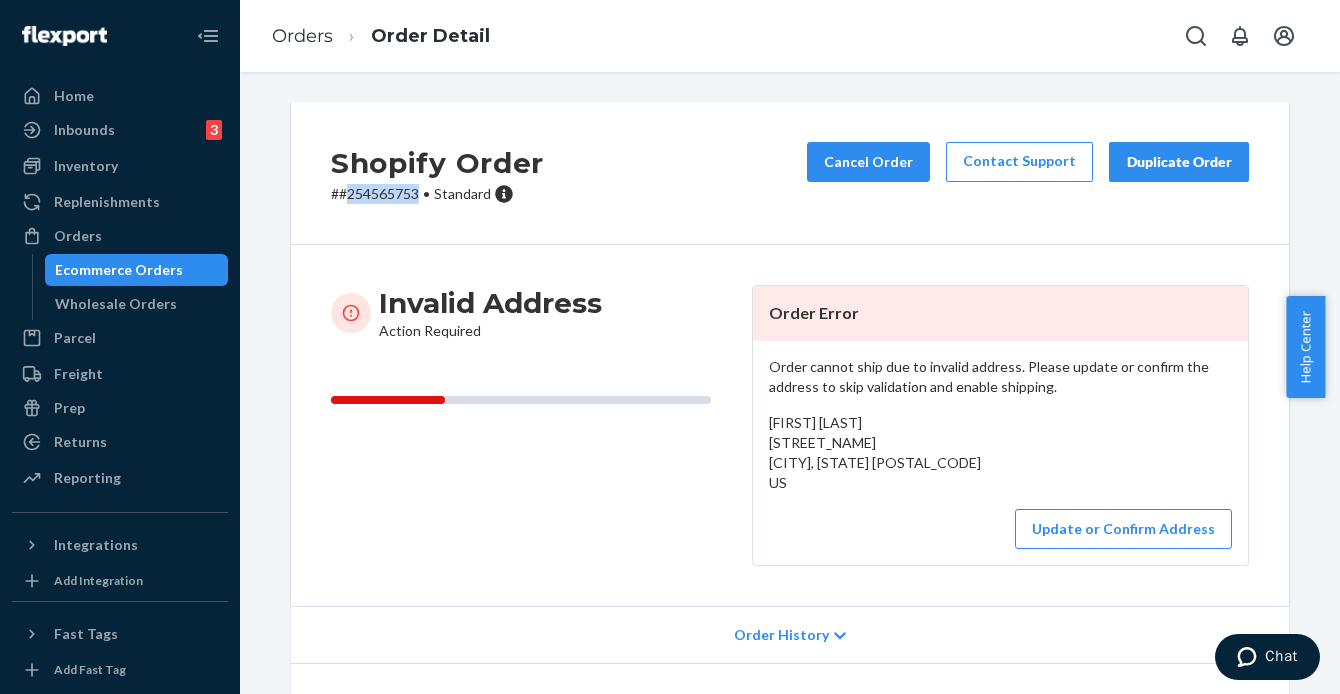click on "# #254565753 • Standard" at bounding box center (437, 194) 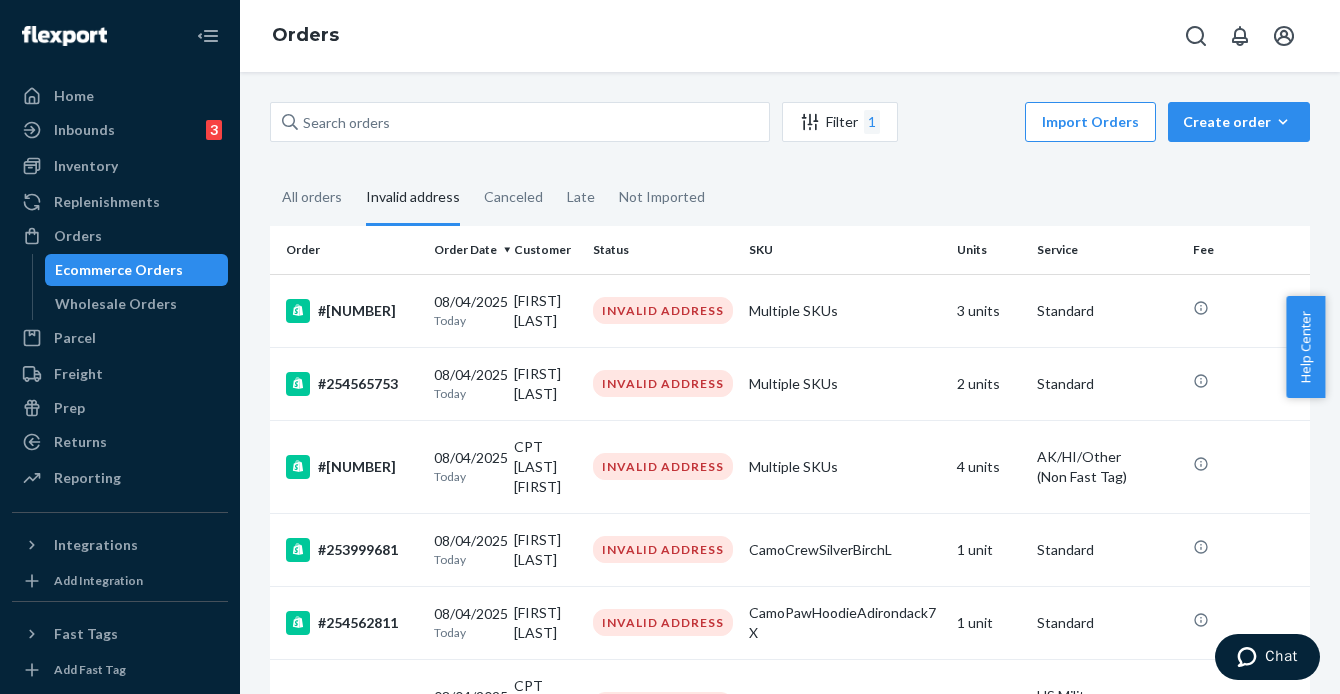 click on "#[NUMBER]" at bounding box center (352, 467) 